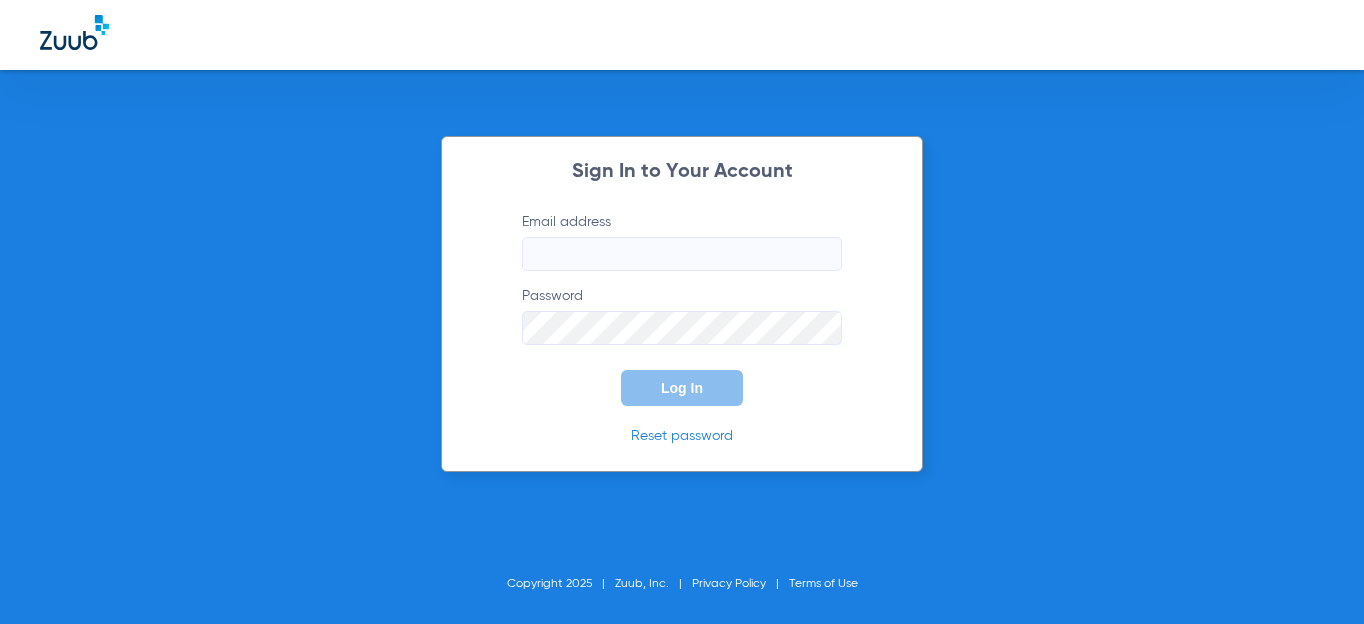 scroll, scrollTop: 0, scrollLeft: 0, axis: both 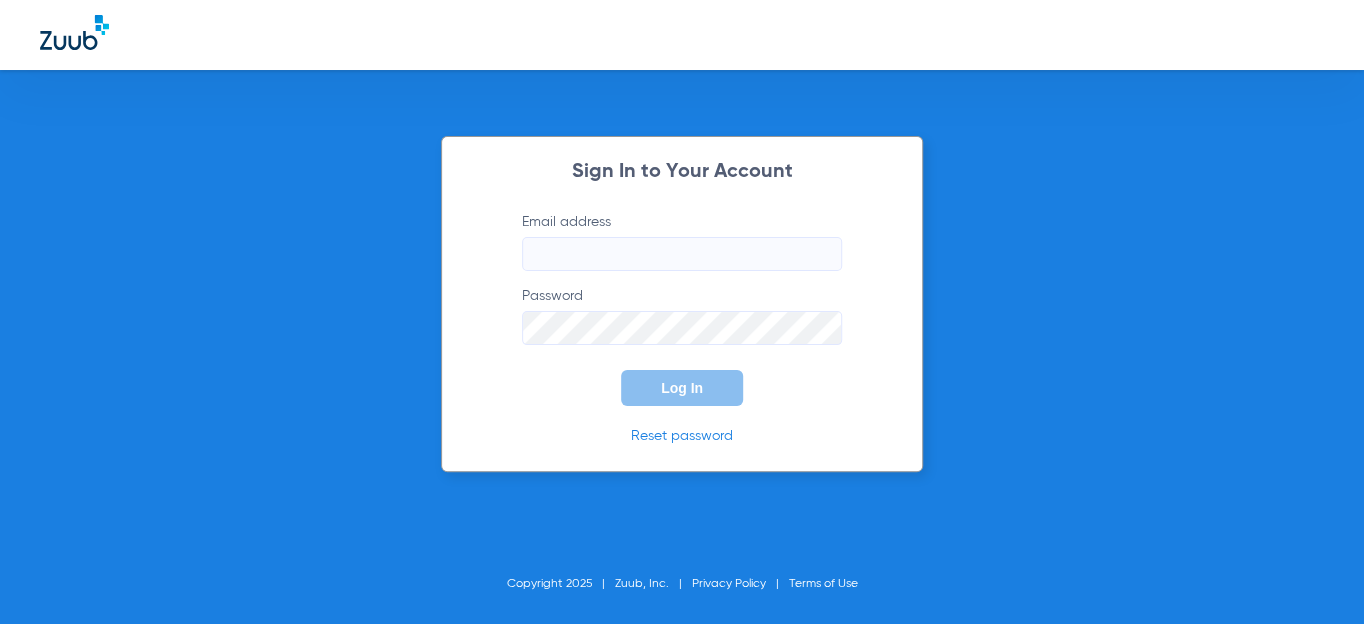 type on "dentist@nuvodentalgroup.com" 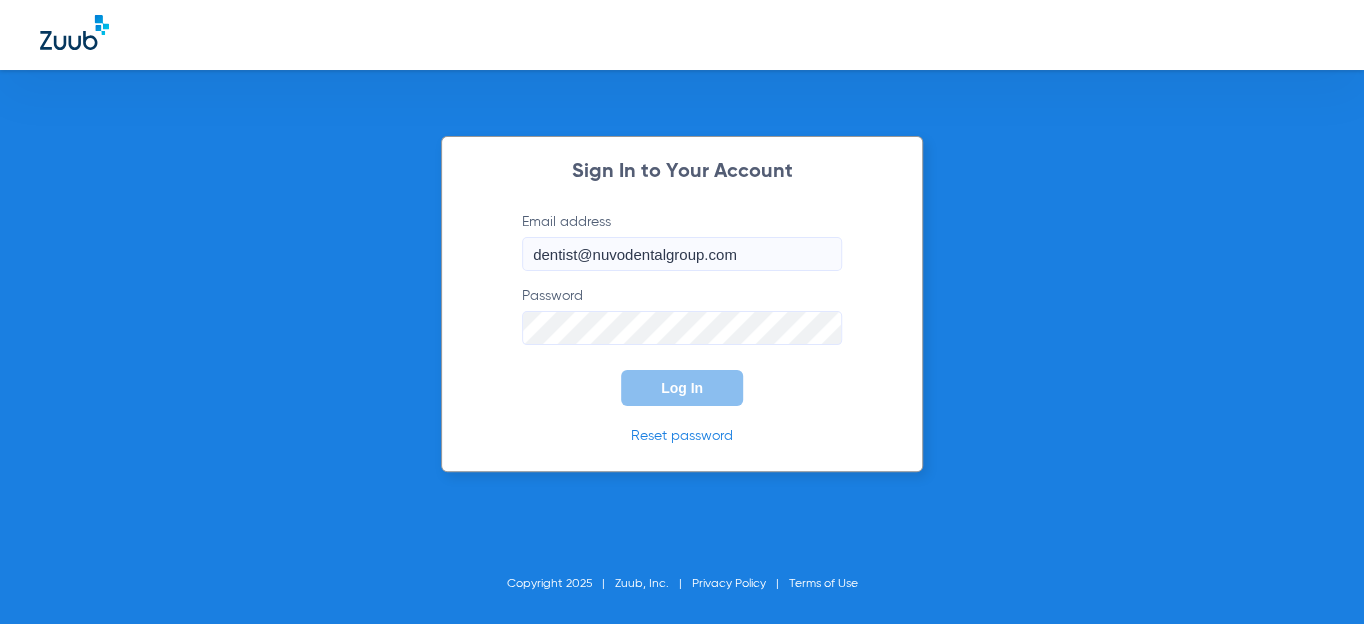 click on "Log In" 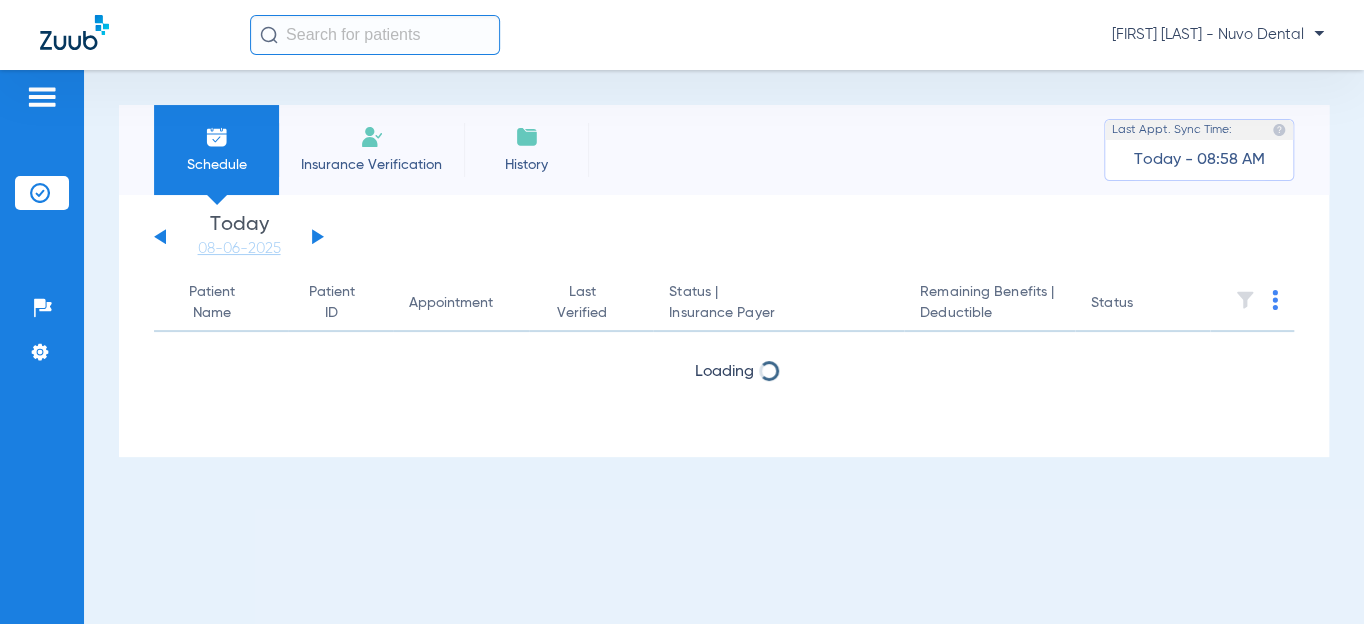 click 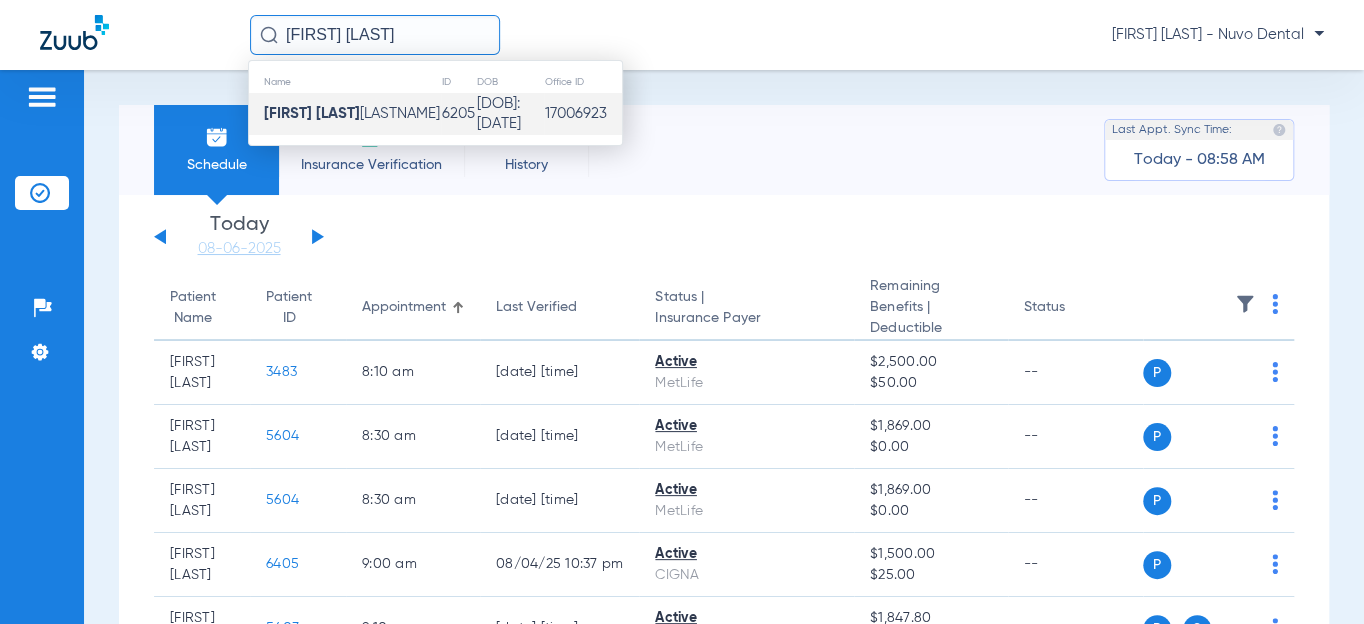 type on "[FIRST] [LAST]" 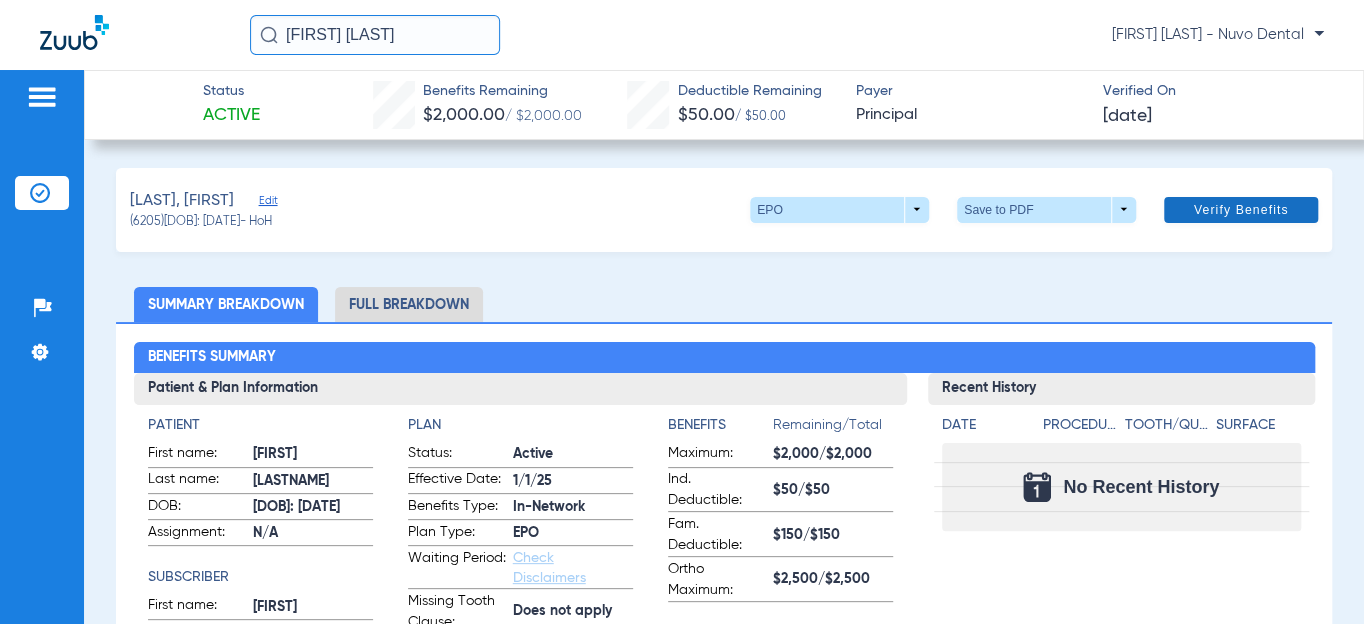 click on "Verify Benefits" 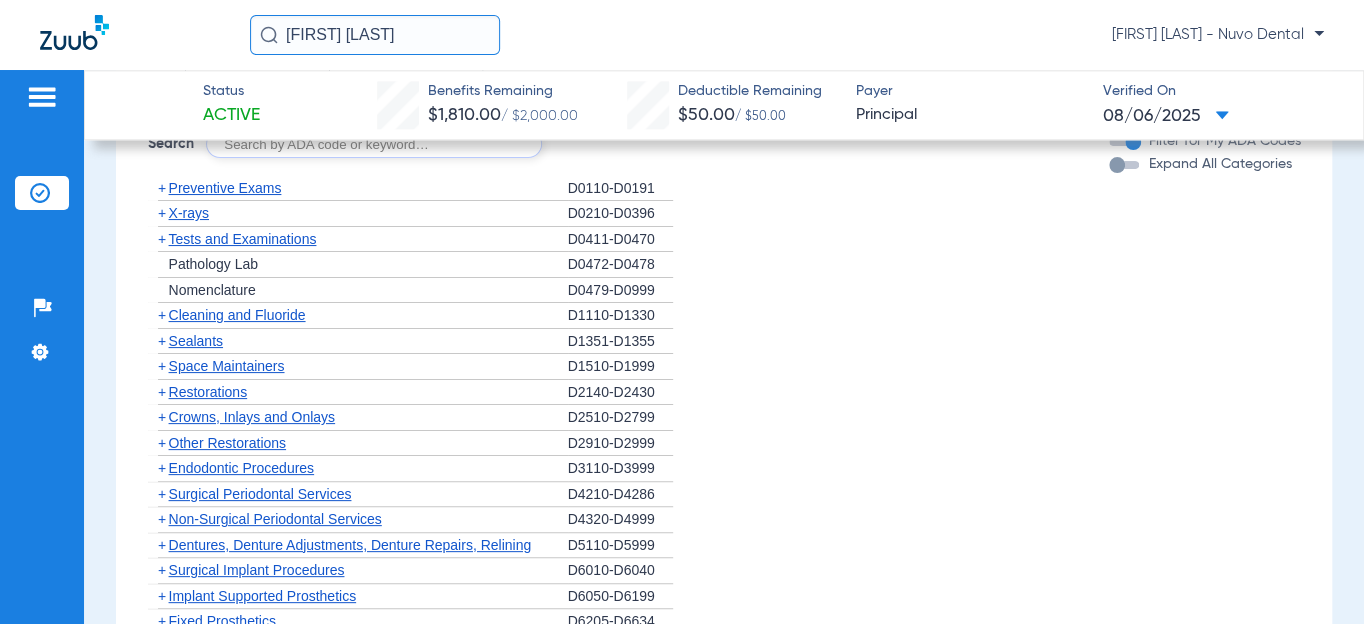 scroll, scrollTop: 1181, scrollLeft: 0, axis: vertical 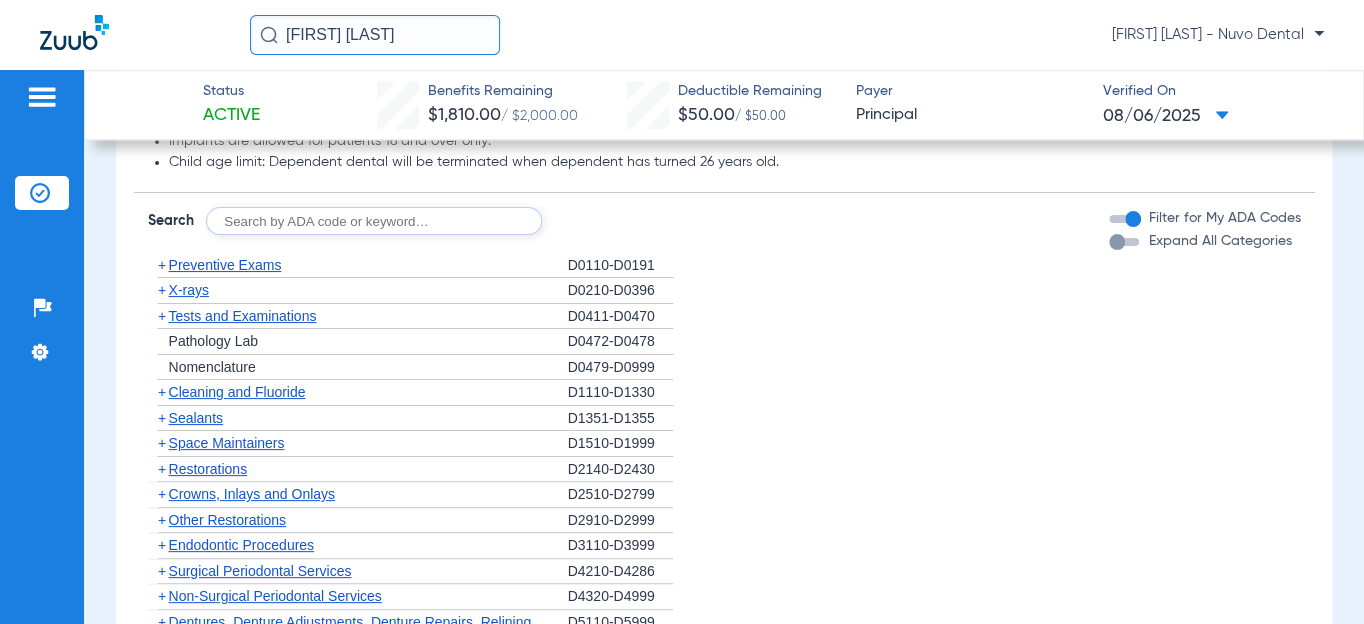 click 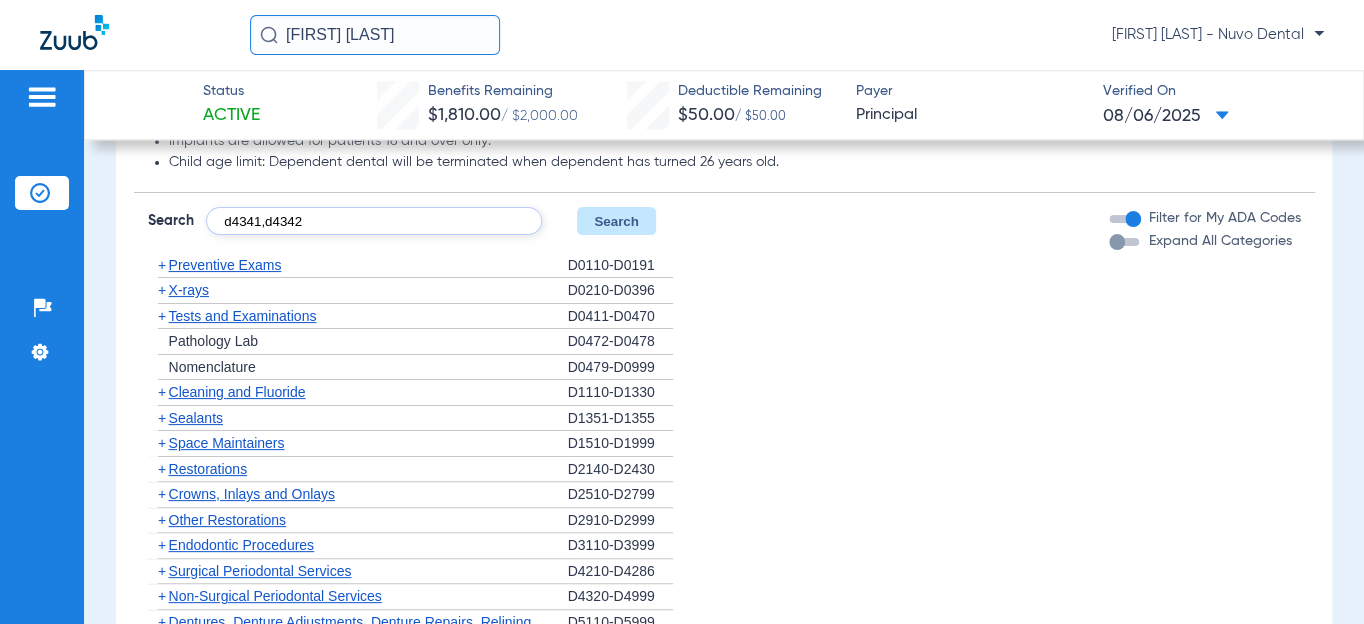 type on "d4341,d4342" 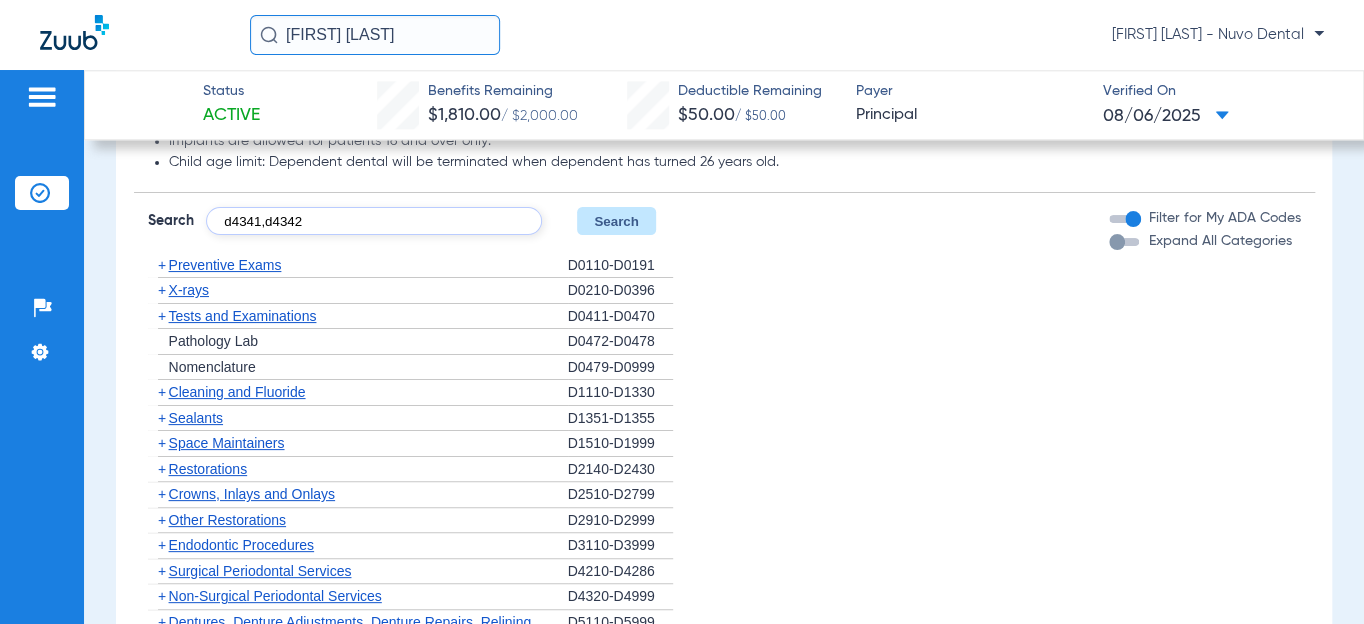 click on "Search" 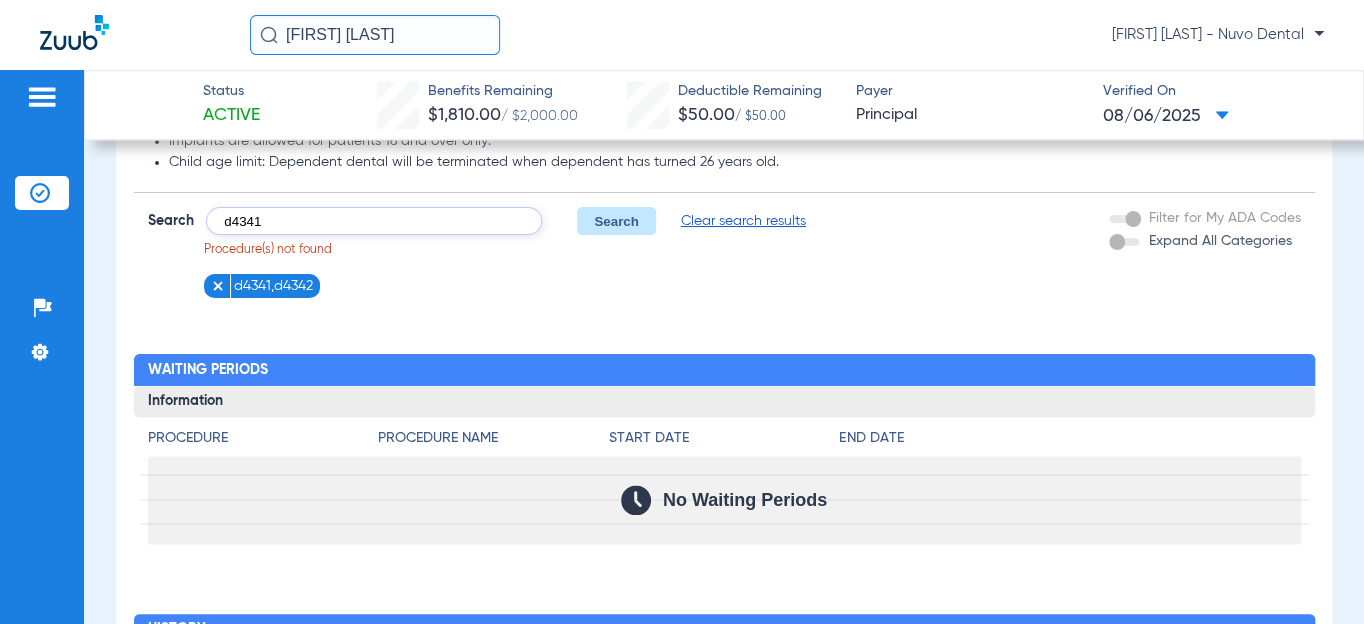 type on "d4341" 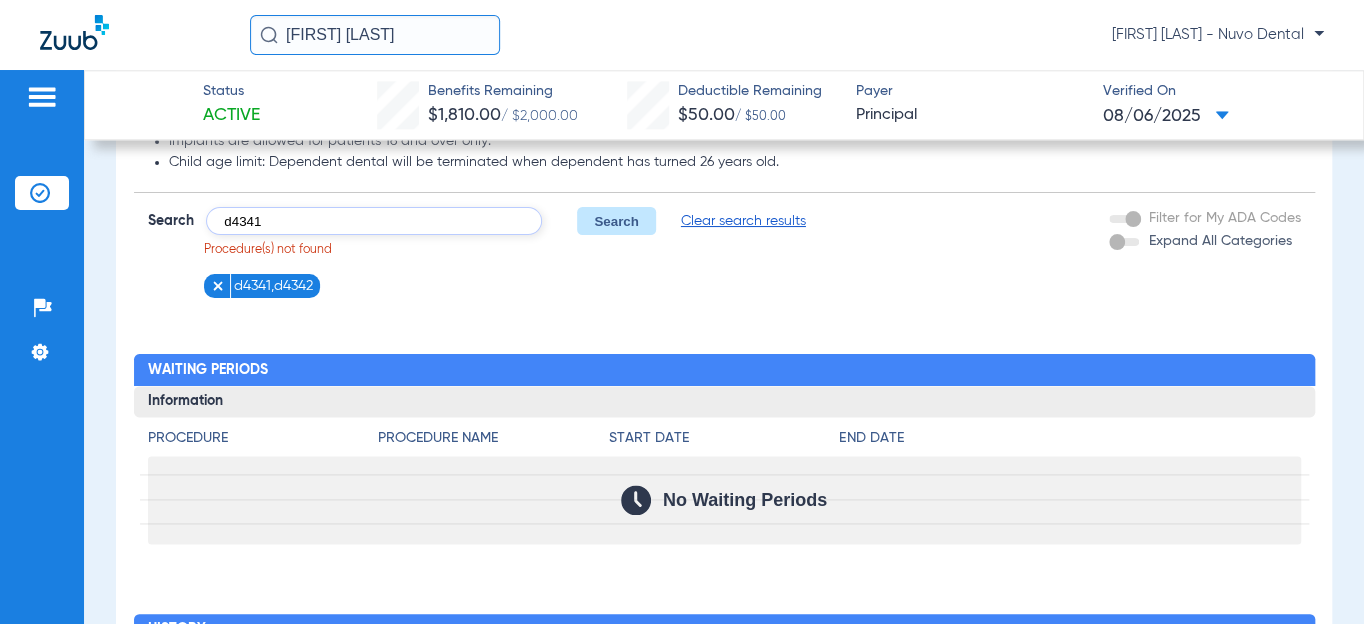 click on "Search" 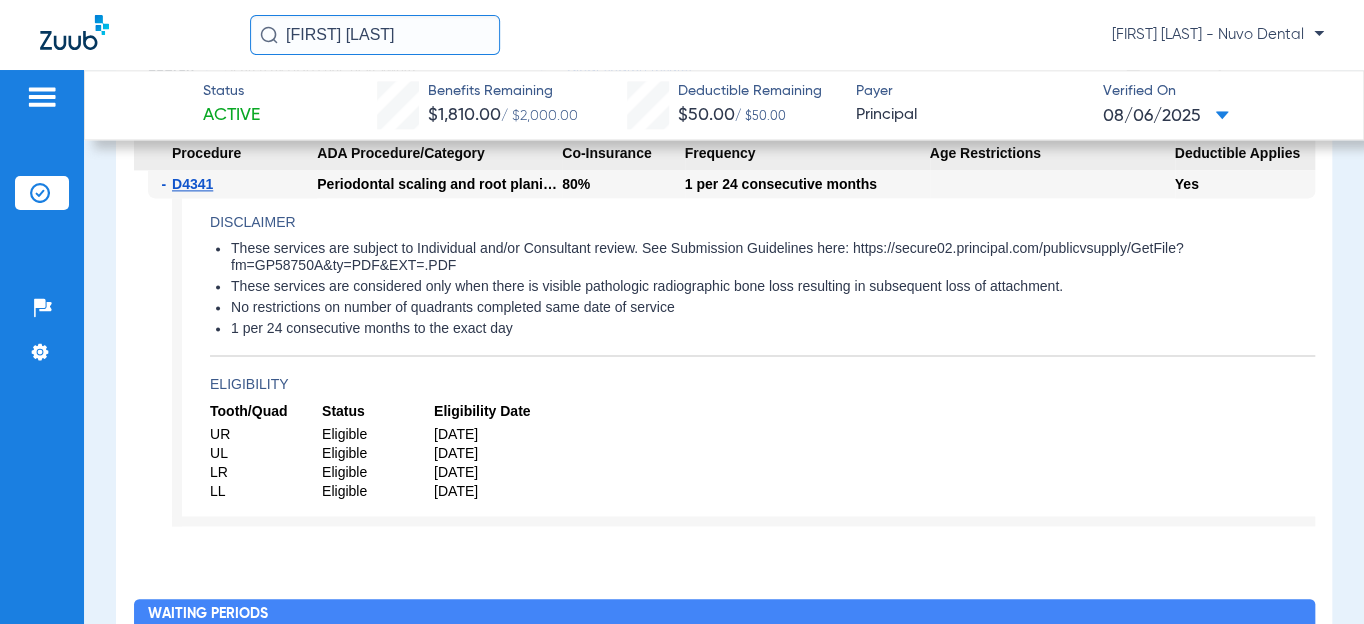 scroll, scrollTop: 1272, scrollLeft: 0, axis: vertical 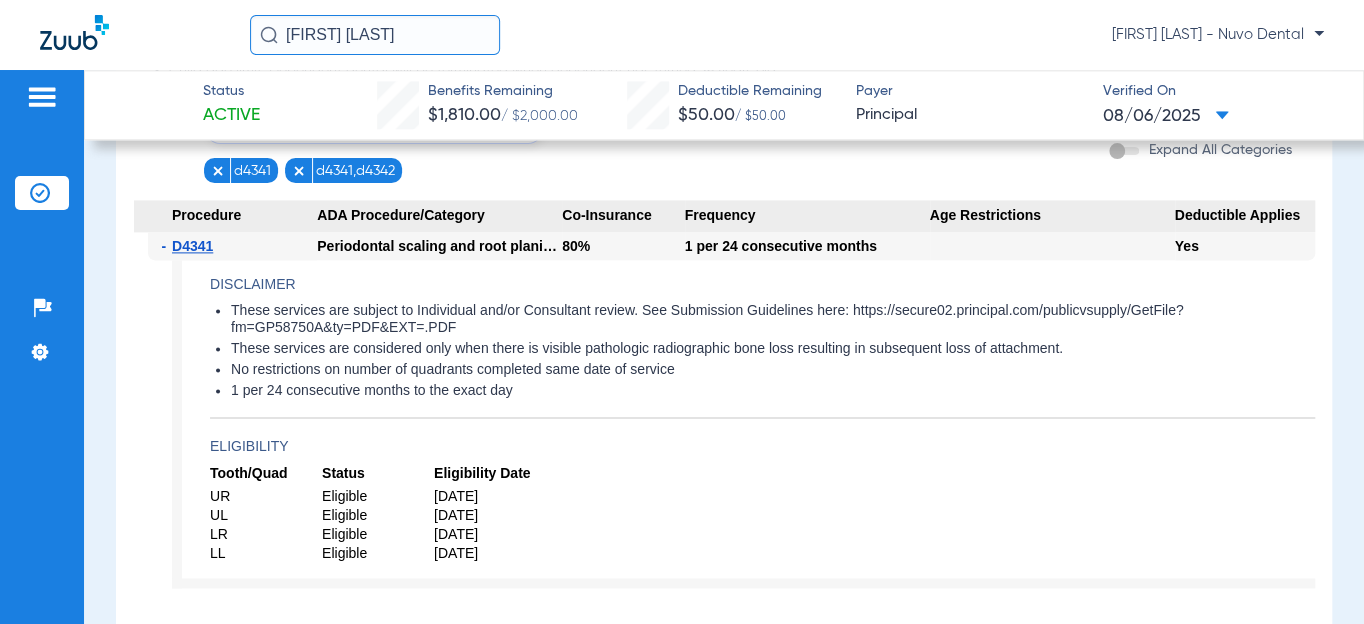 click 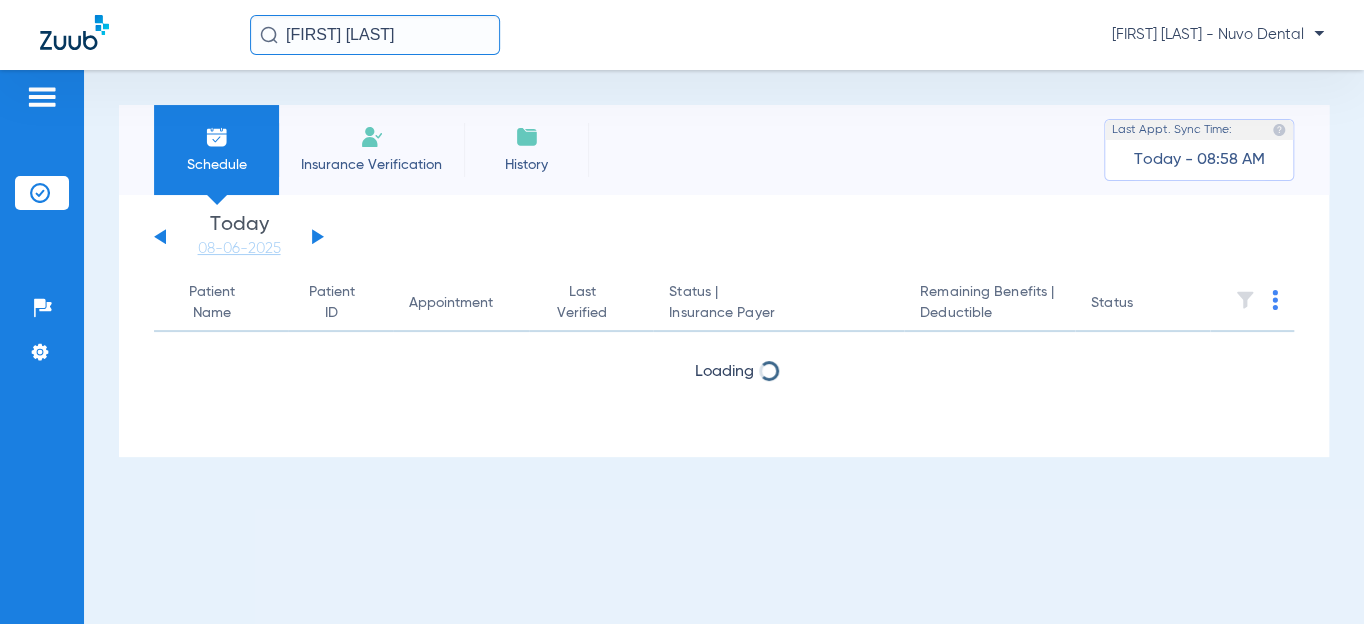 scroll, scrollTop: 0, scrollLeft: 0, axis: both 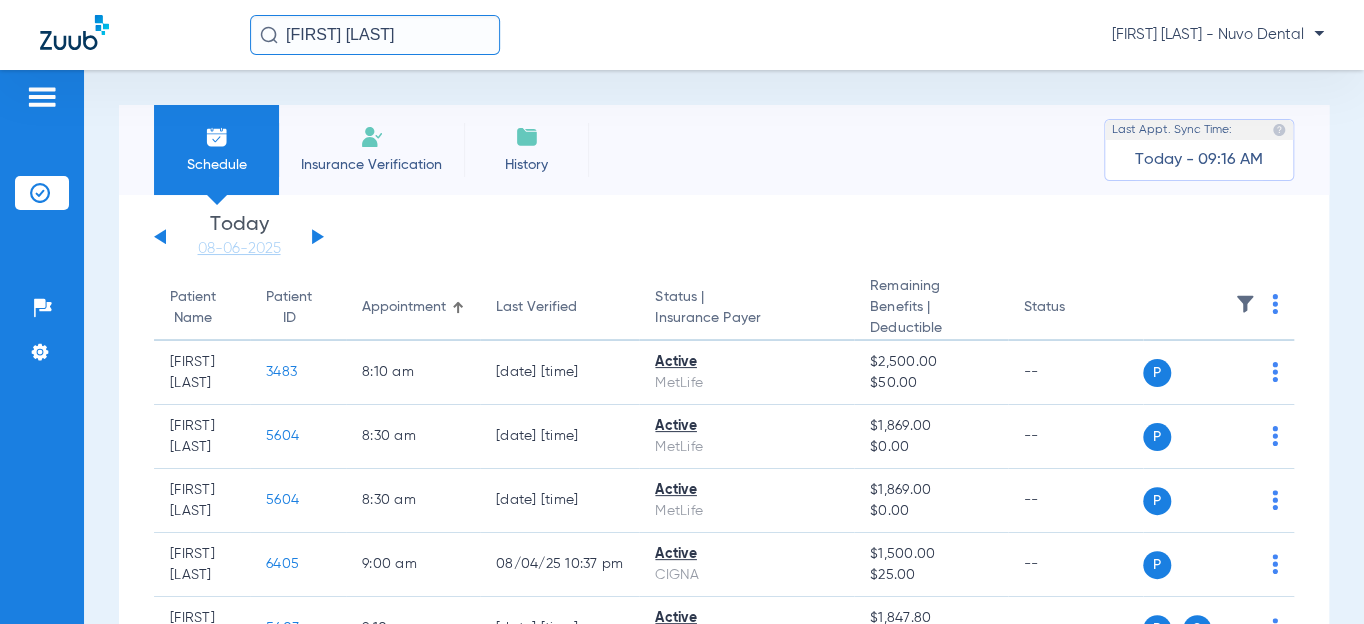 click on "Patient Name" 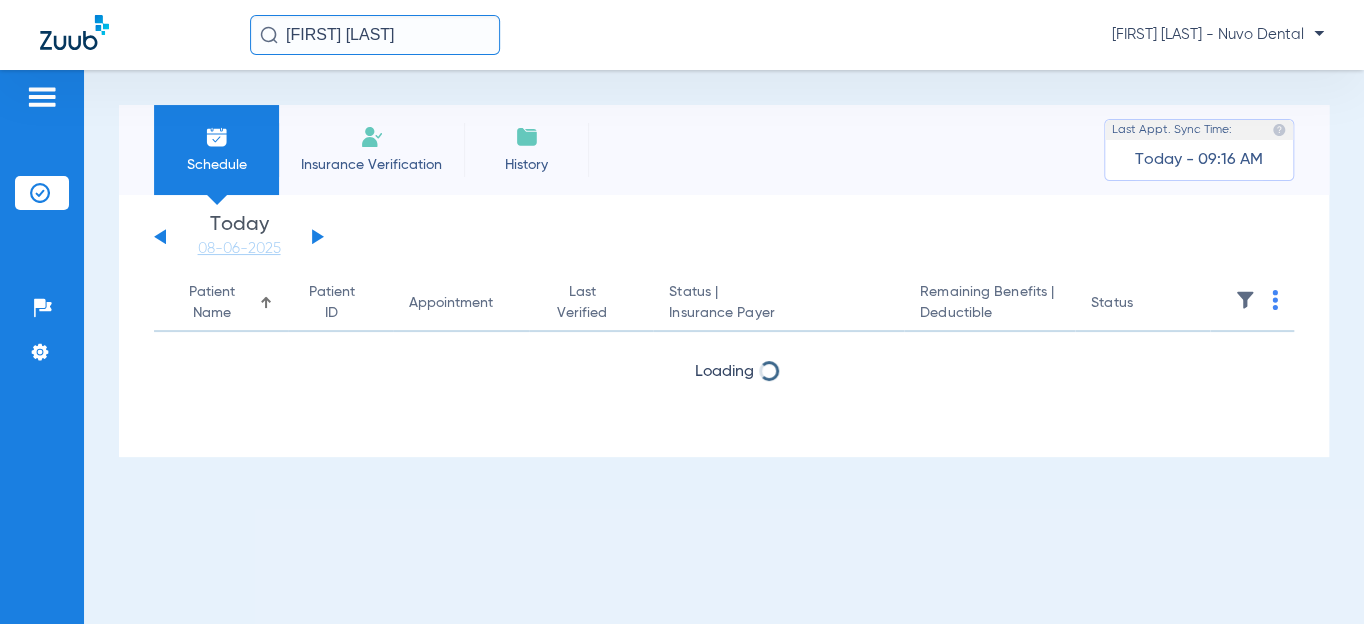 click 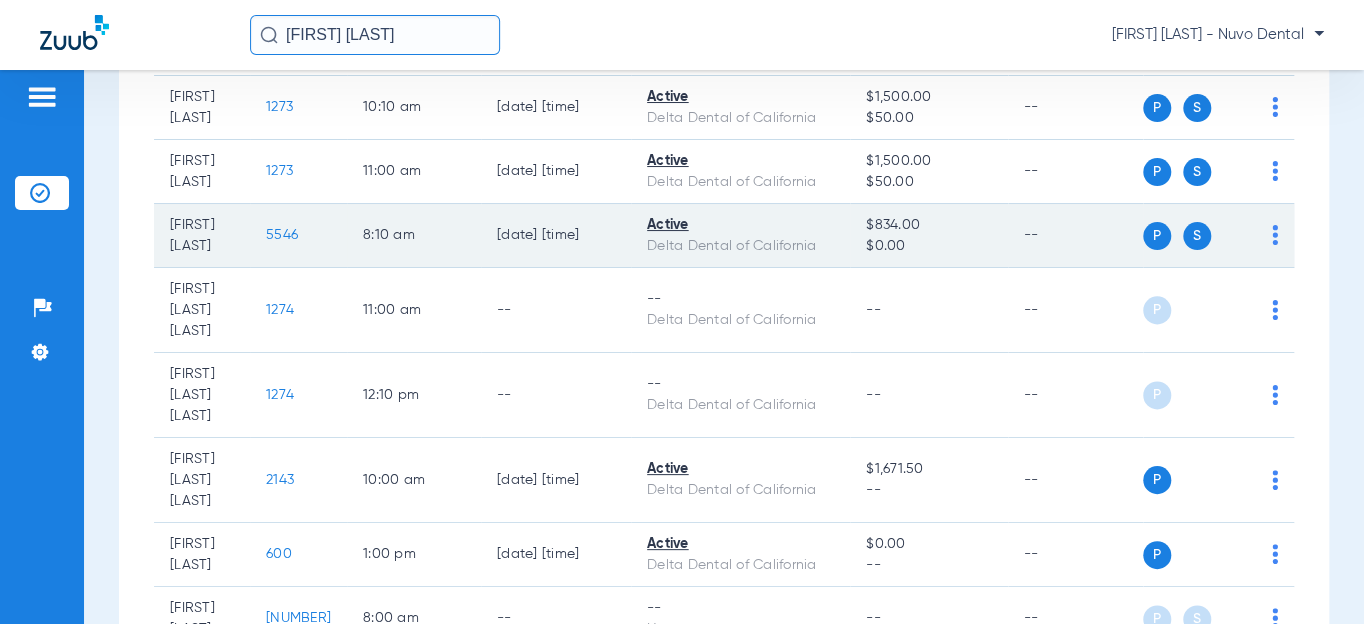 scroll, scrollTop: 1363, scrollLeft: 0, axis: vertical 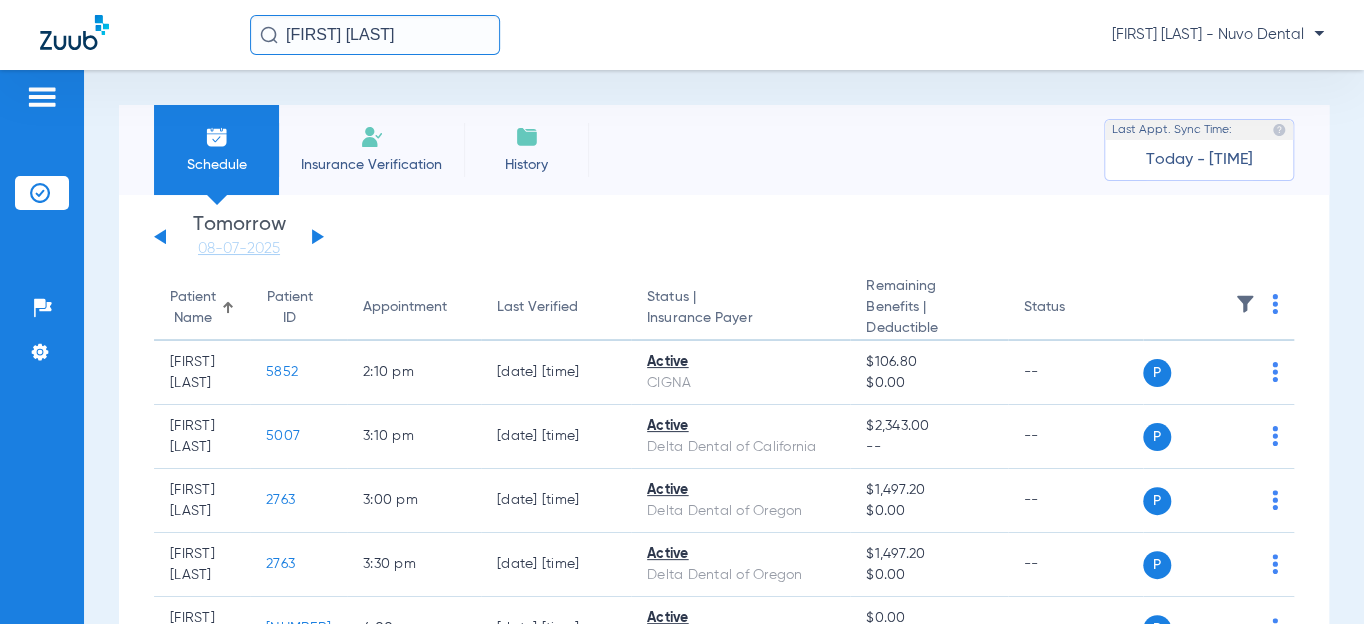 click 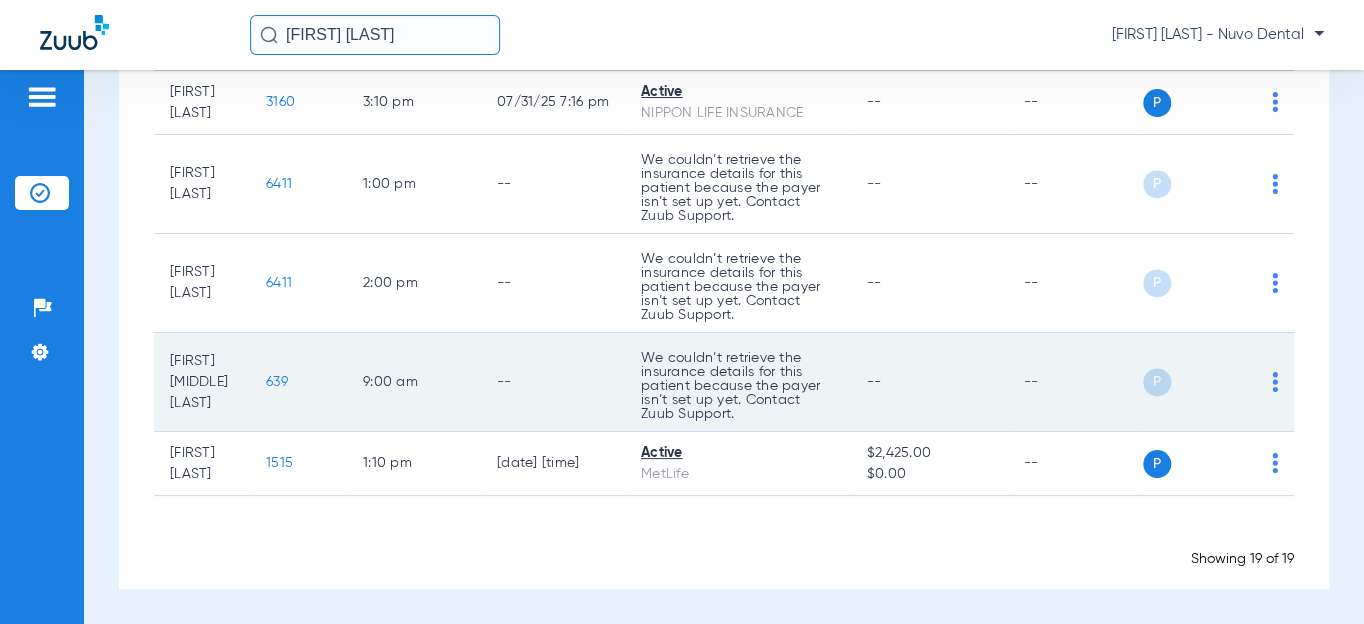 scroll, scrollTop: 1348, scrollLeft: 0, axis: vertical 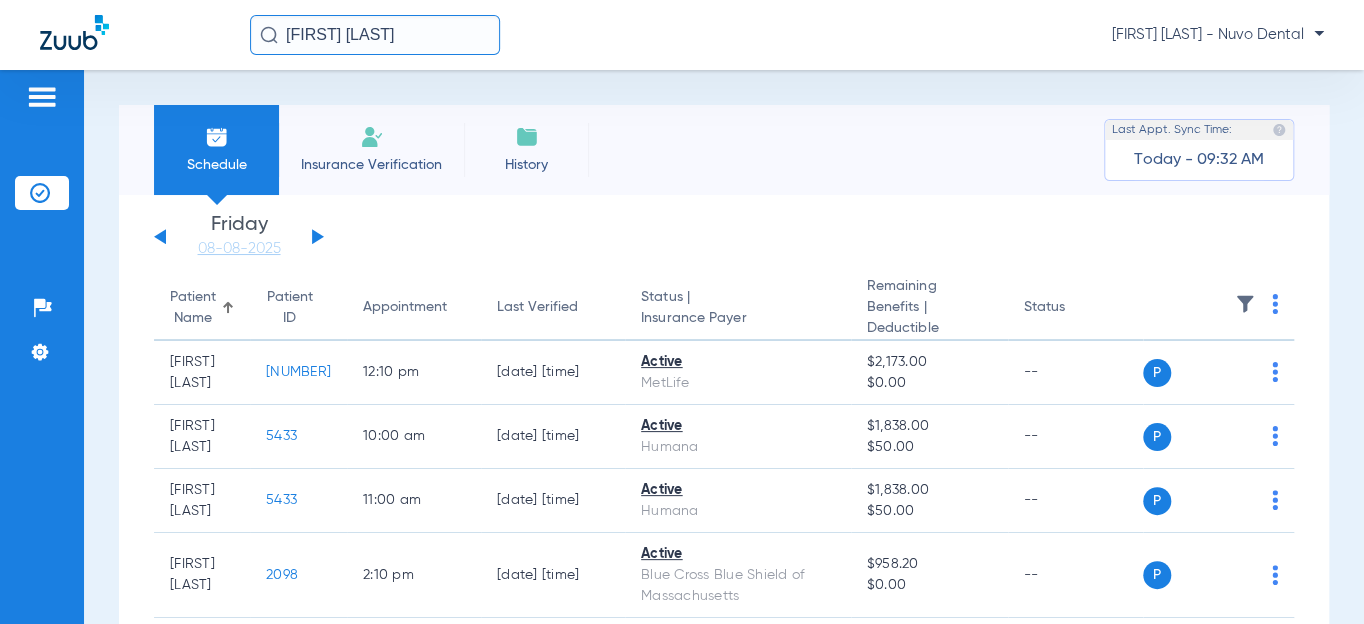 click on "[FIRST] [LAST]" 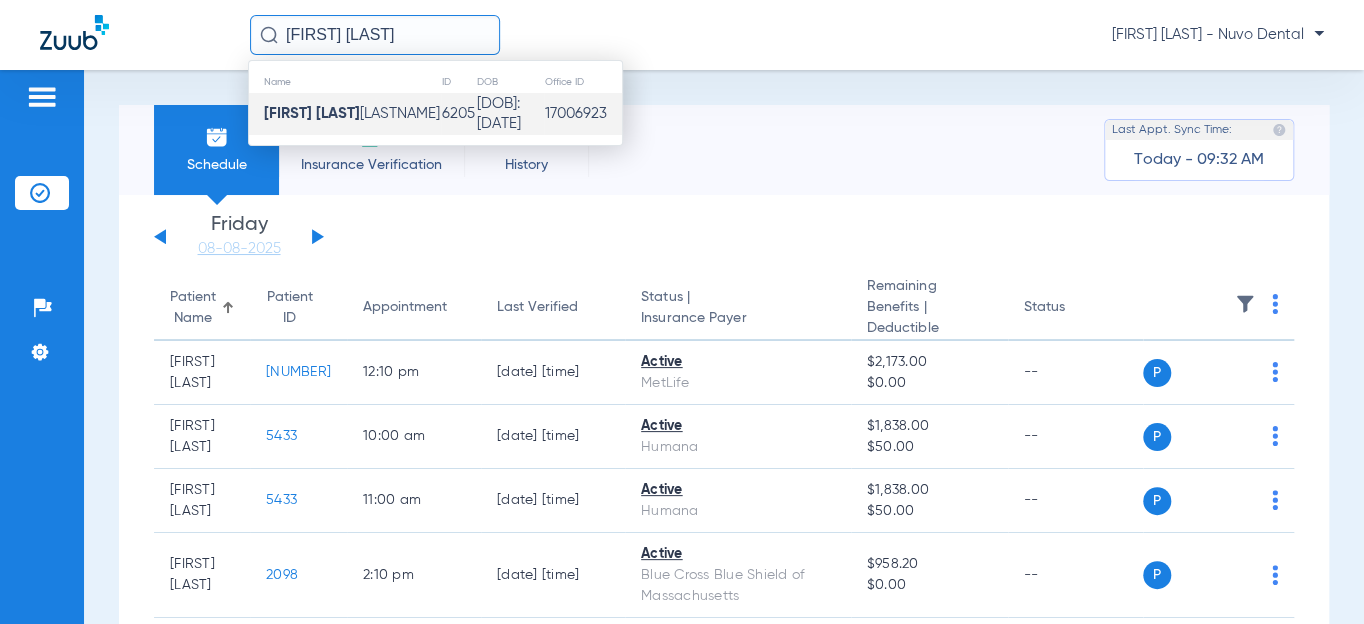 click on "[FIRST] [LAST] [LAST]" 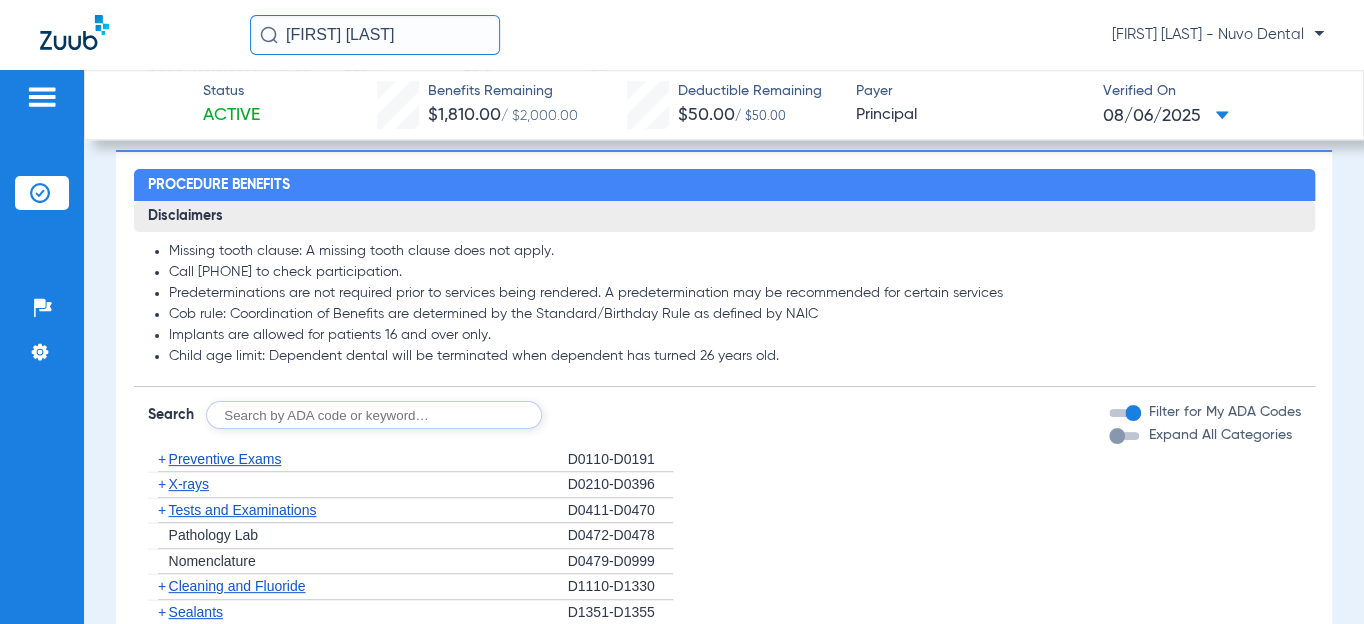 scroll, scrollTop: 1181, scrollLeft: 0, axis: vertical 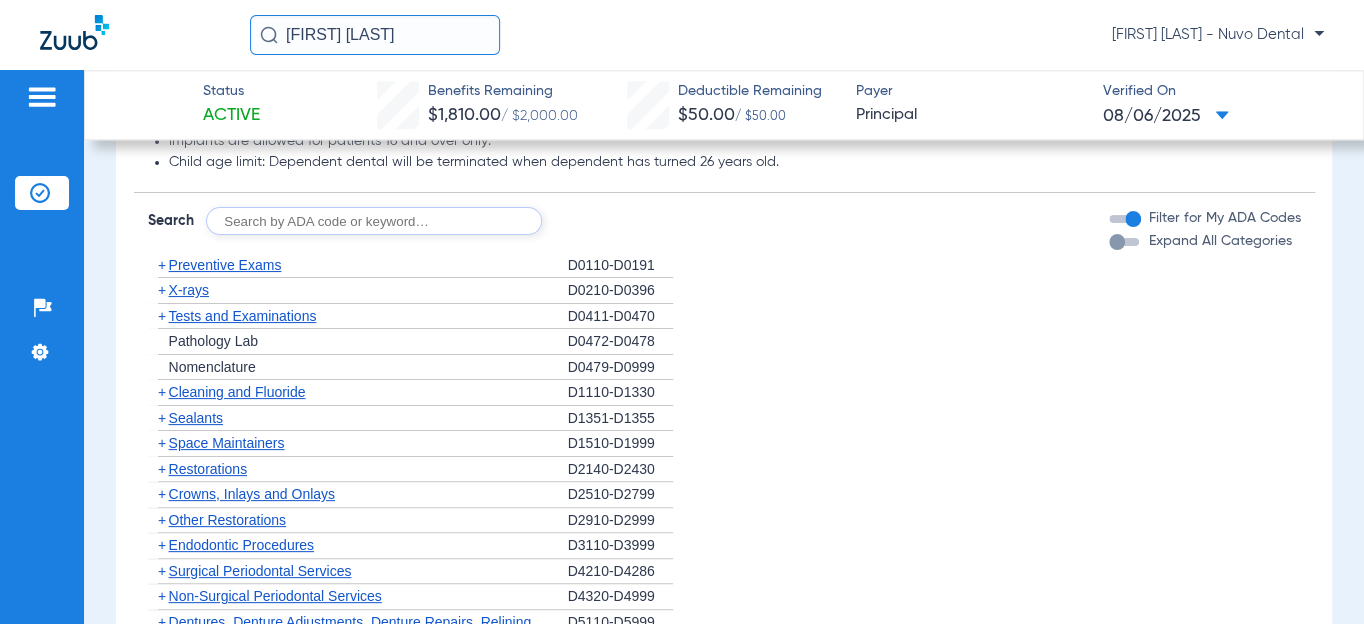 click 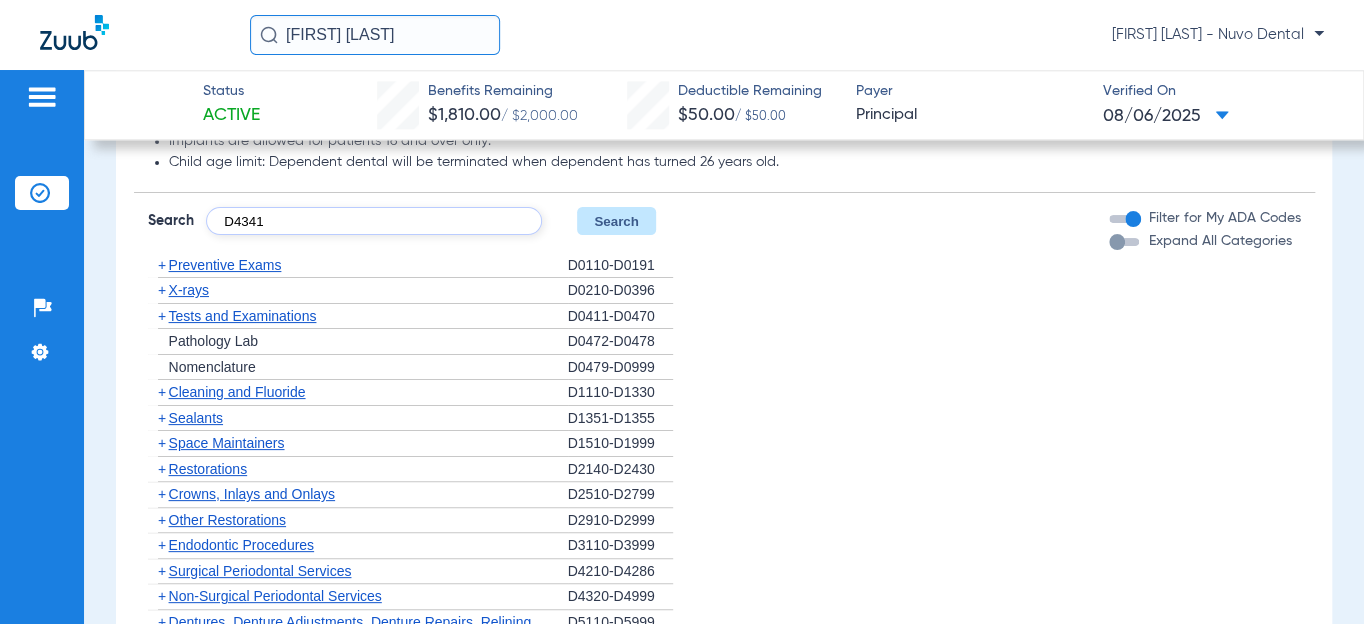 type on "D4341" 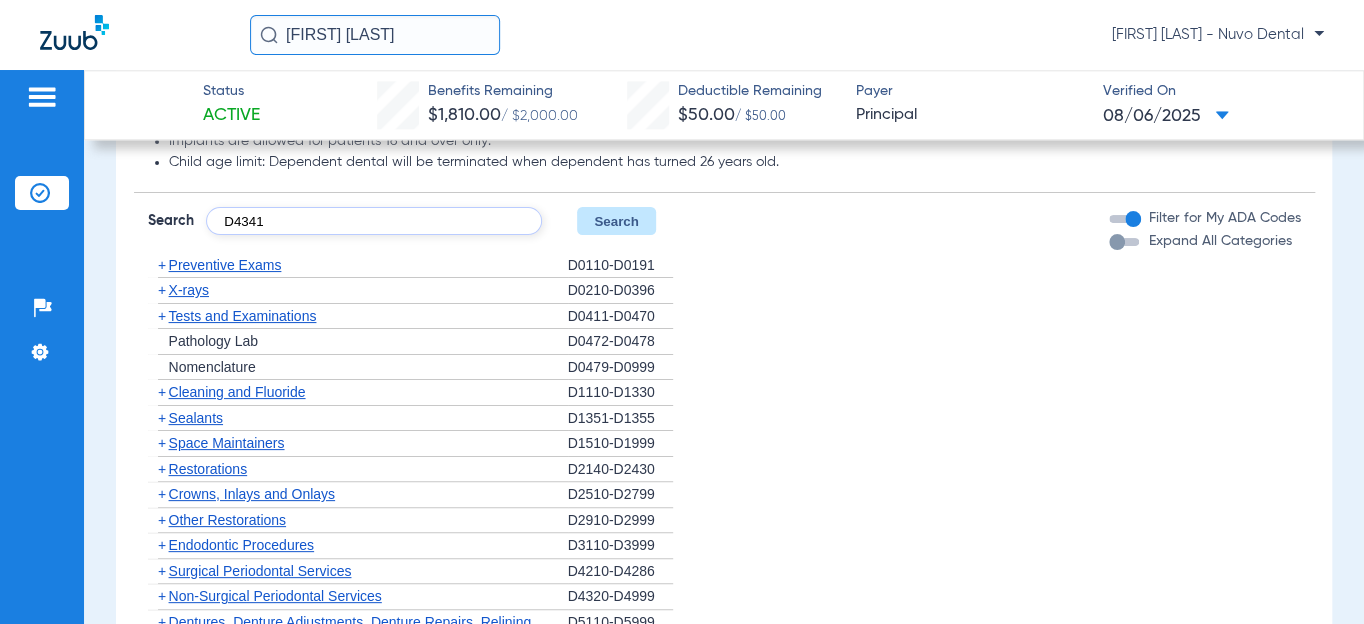 click on "Search" 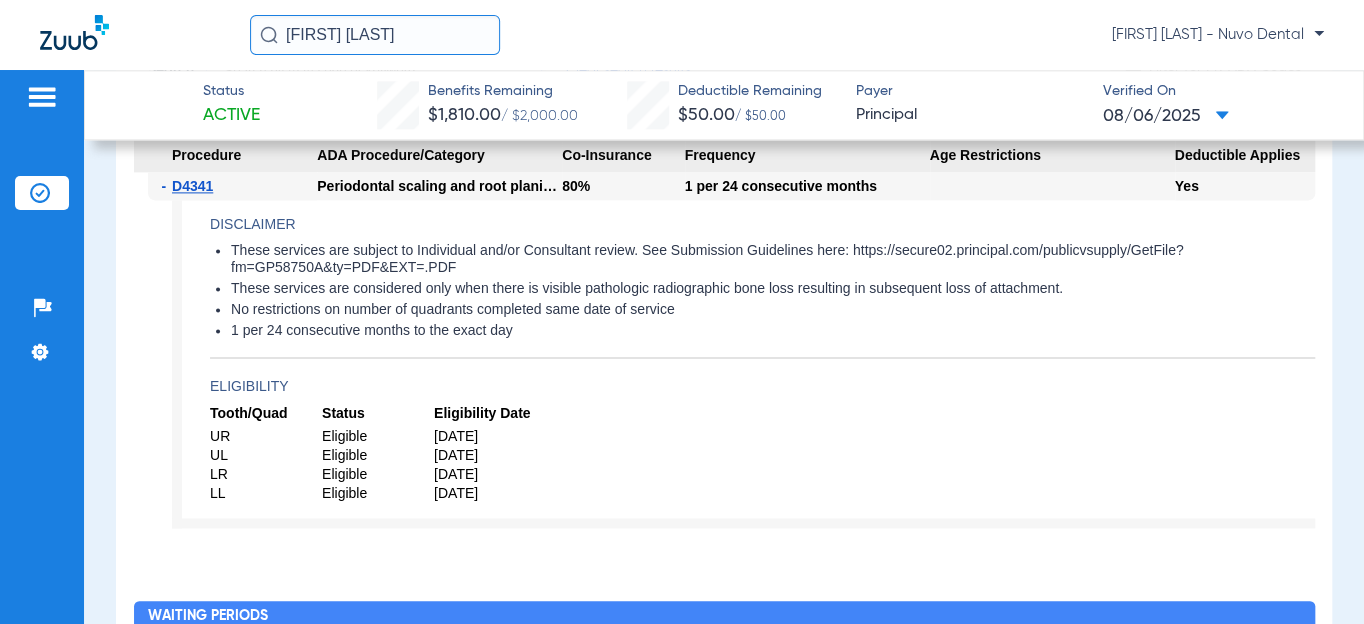 scroll, scrollTop: 1363, scrollLeft: 0, axis: vertical 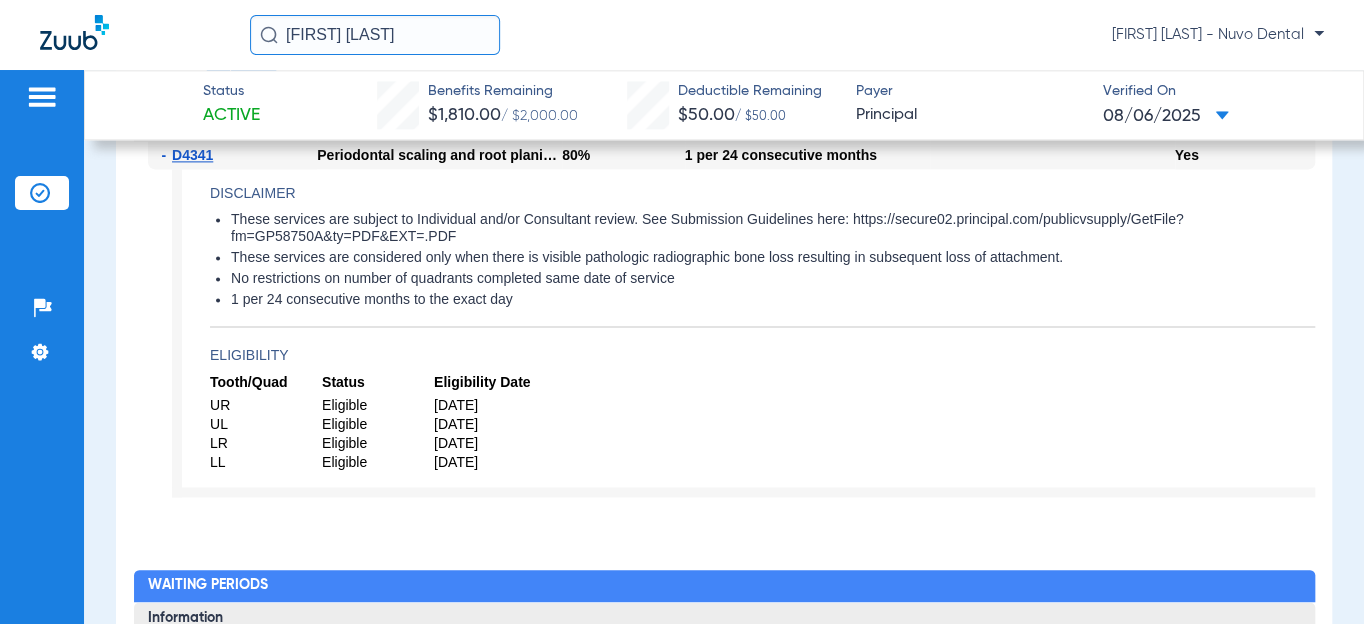 drag, startPoint x: 524, startPoint y: 335, endPoint x: 226, endPoint y: 287, distance: 301.841 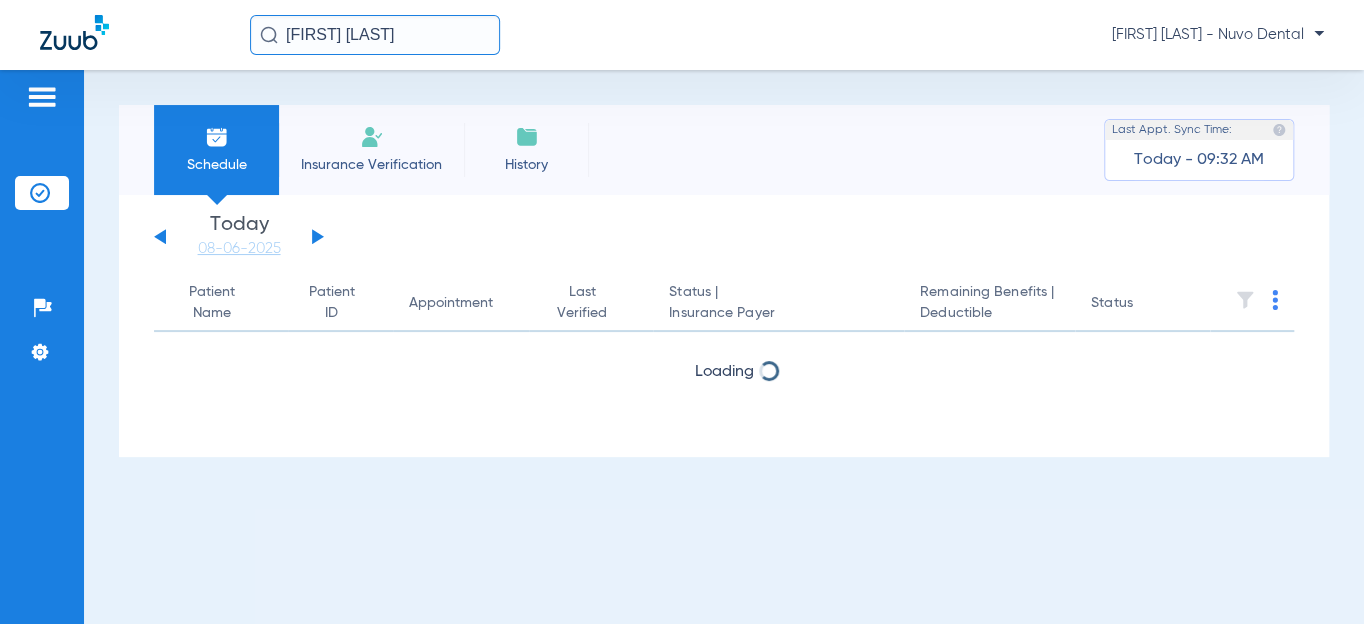 scroll, scrollTop: 0, scrollLeft: 0, axis: both 